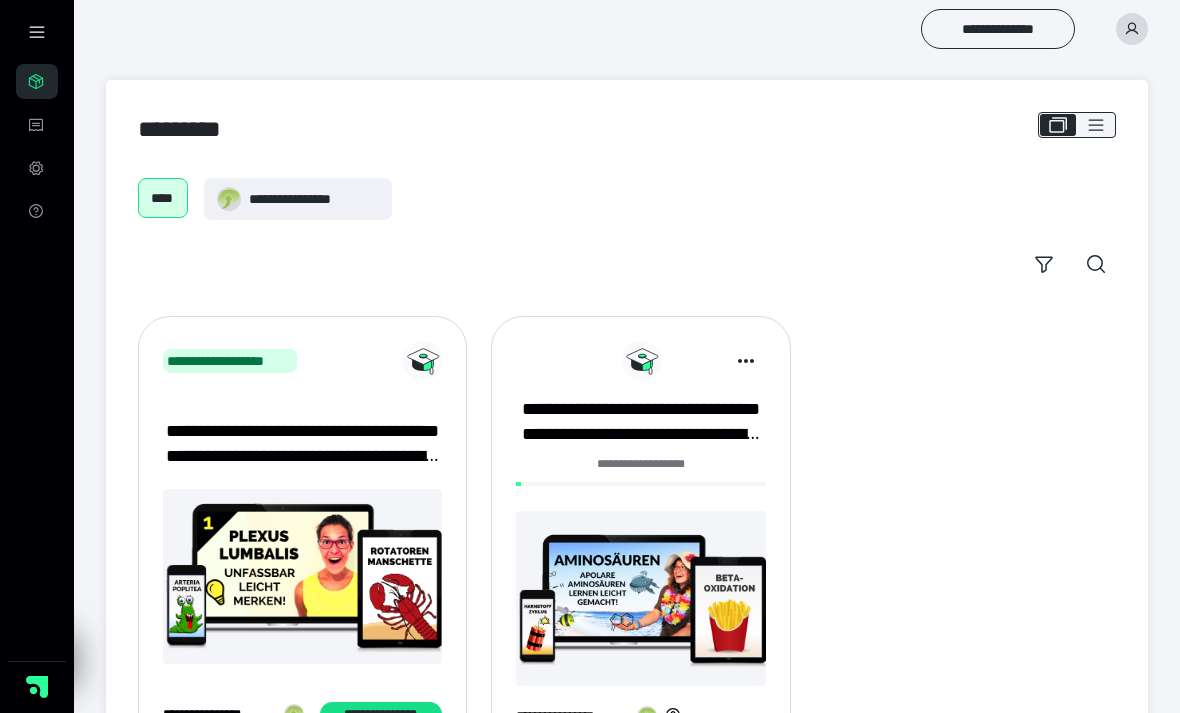 scroll, scrollTop: 0, scrollLeft: 0, axis: both 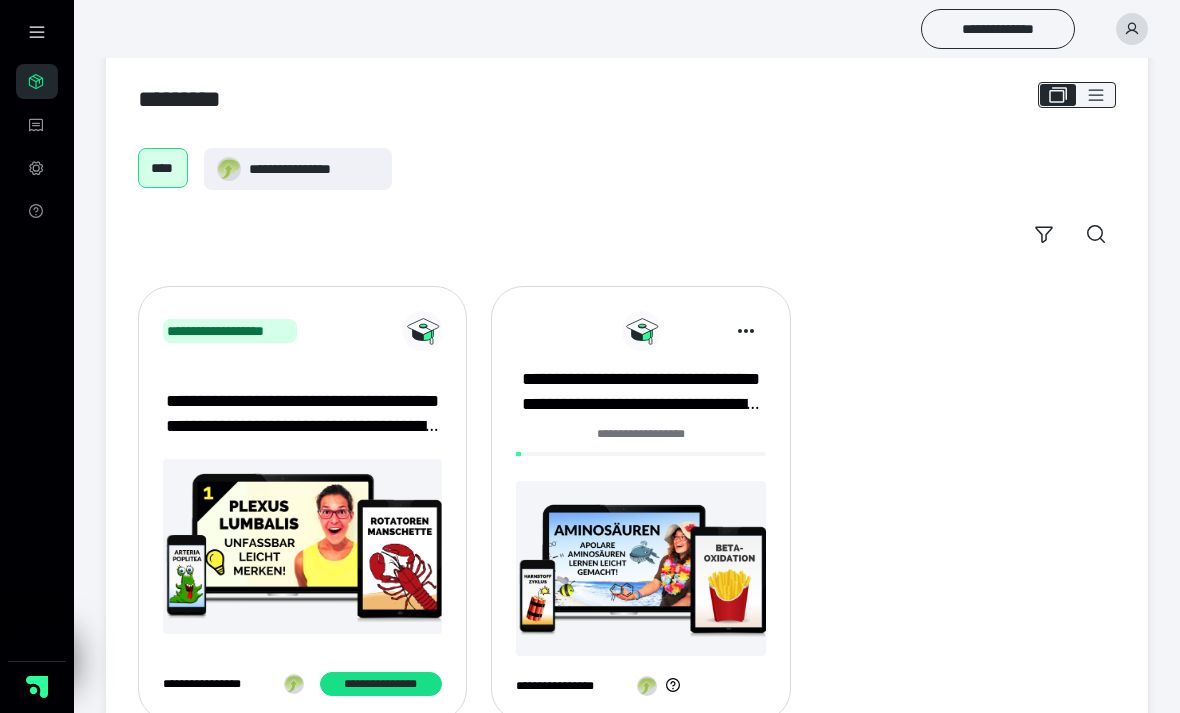 click on "**********" at bounding box center (641, 434) 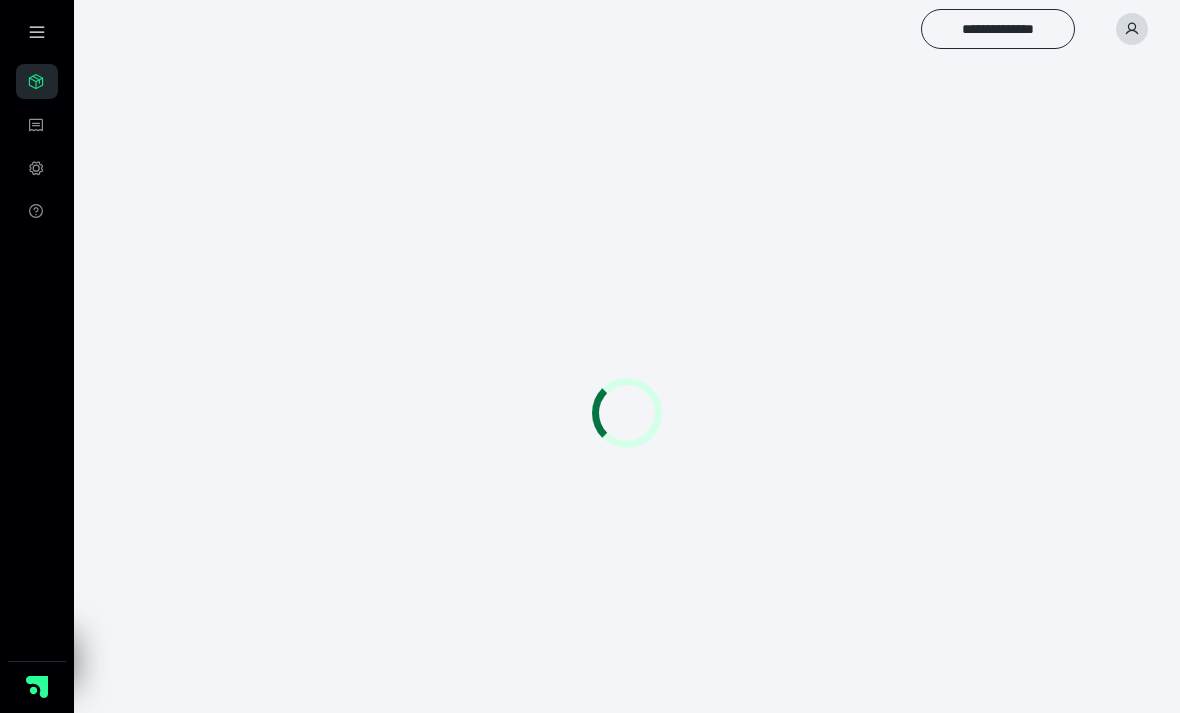 scroll, scrollTop: 0, scrollLeft: 0, axis: both 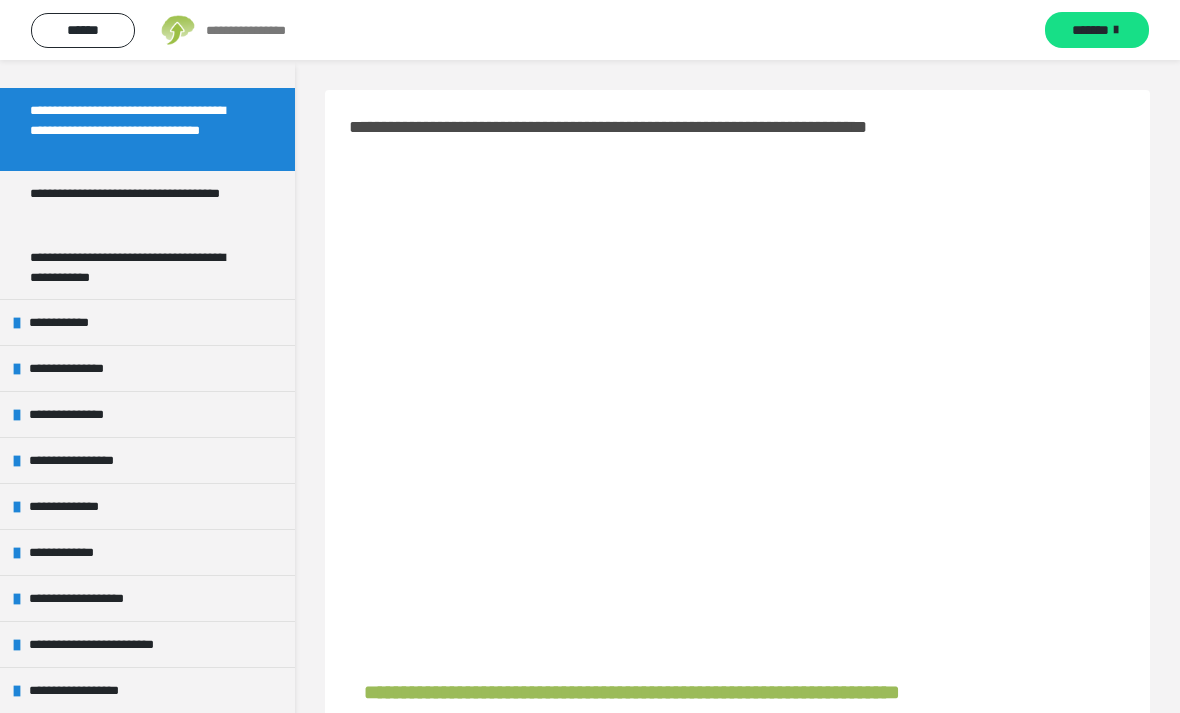 click on "**********" at bounding box center (147, 322) 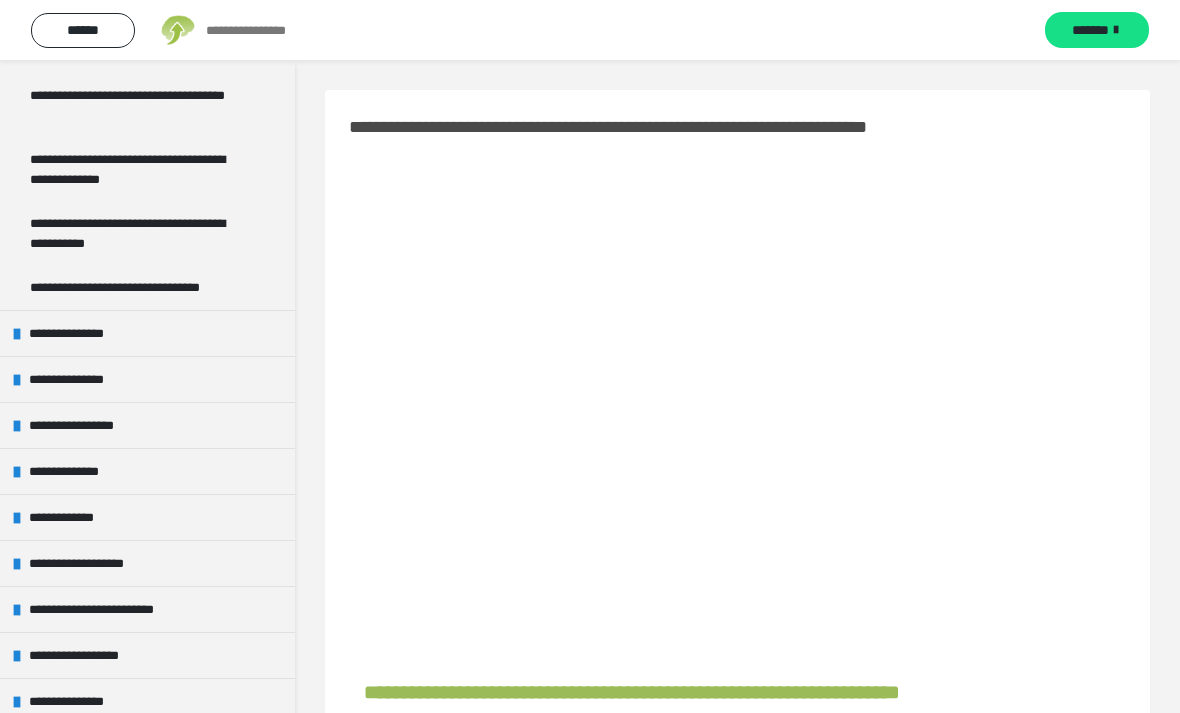 scroll, scrollTop: 758, scrollLeft: 0, axis: vertical 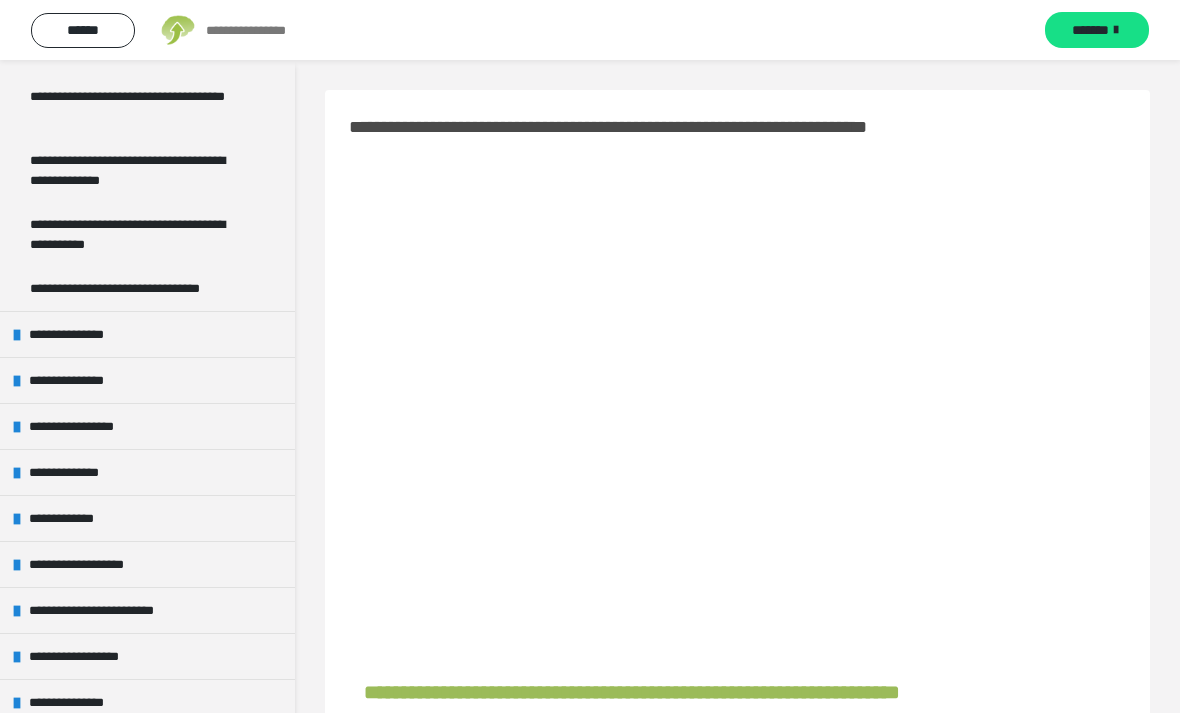 click at bounding box center [17, 335] 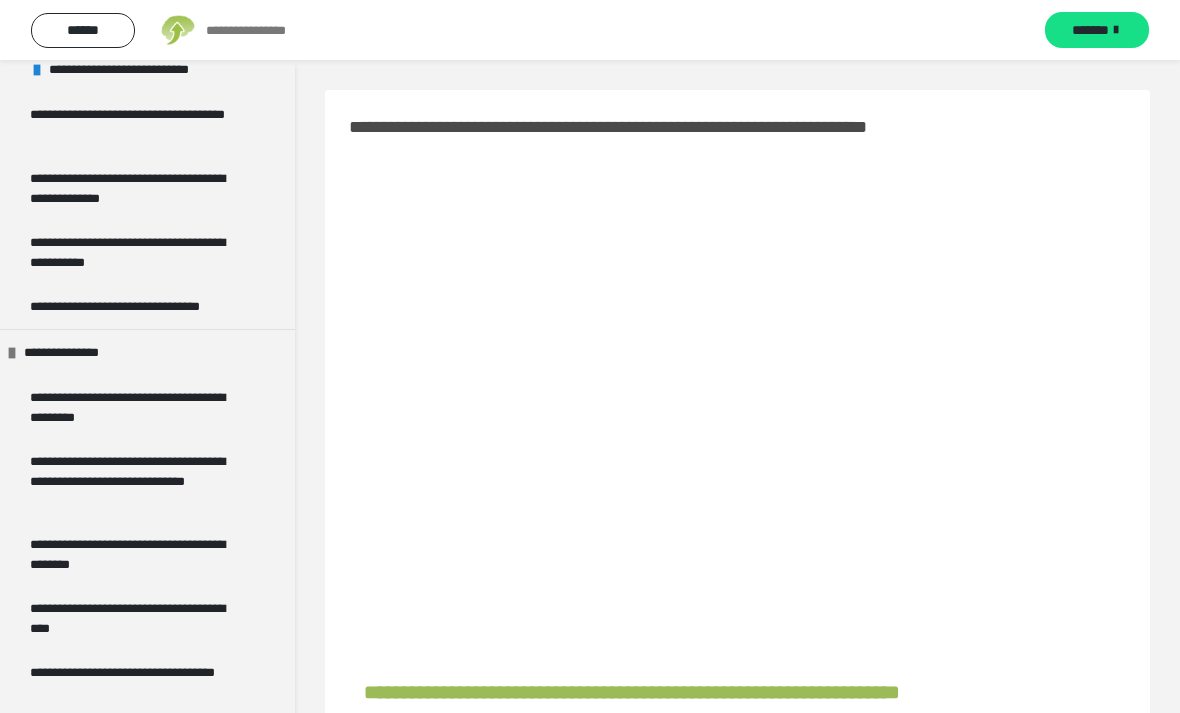 scroll, scrollTop: 717, scrollLeft: 0, axis: vertical 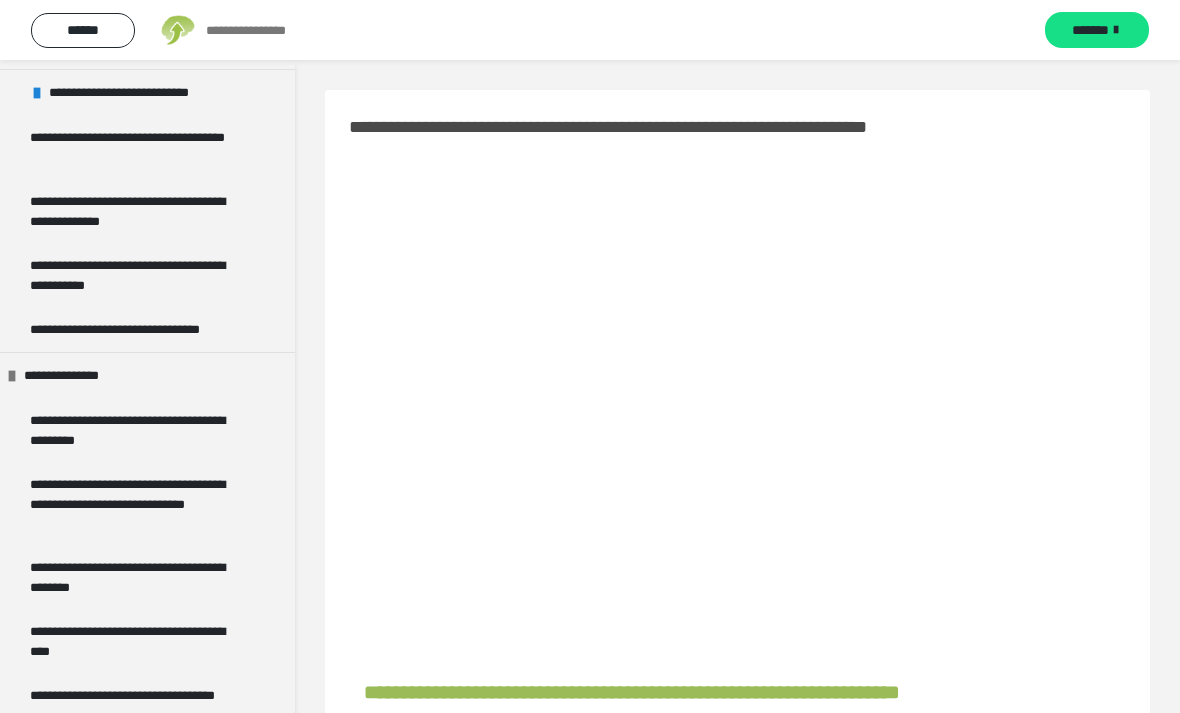 click at bounding box center [12, 376] 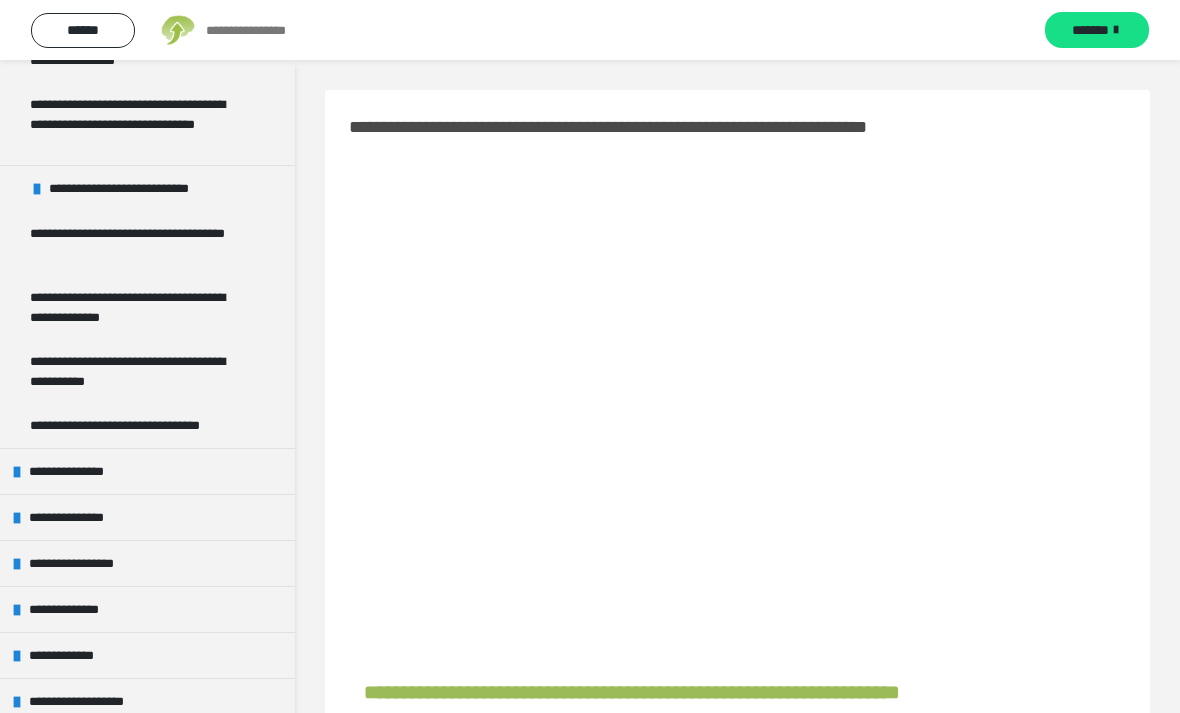 scroll, scrollTop: 604, scrollLeft: 0, axis: vertical 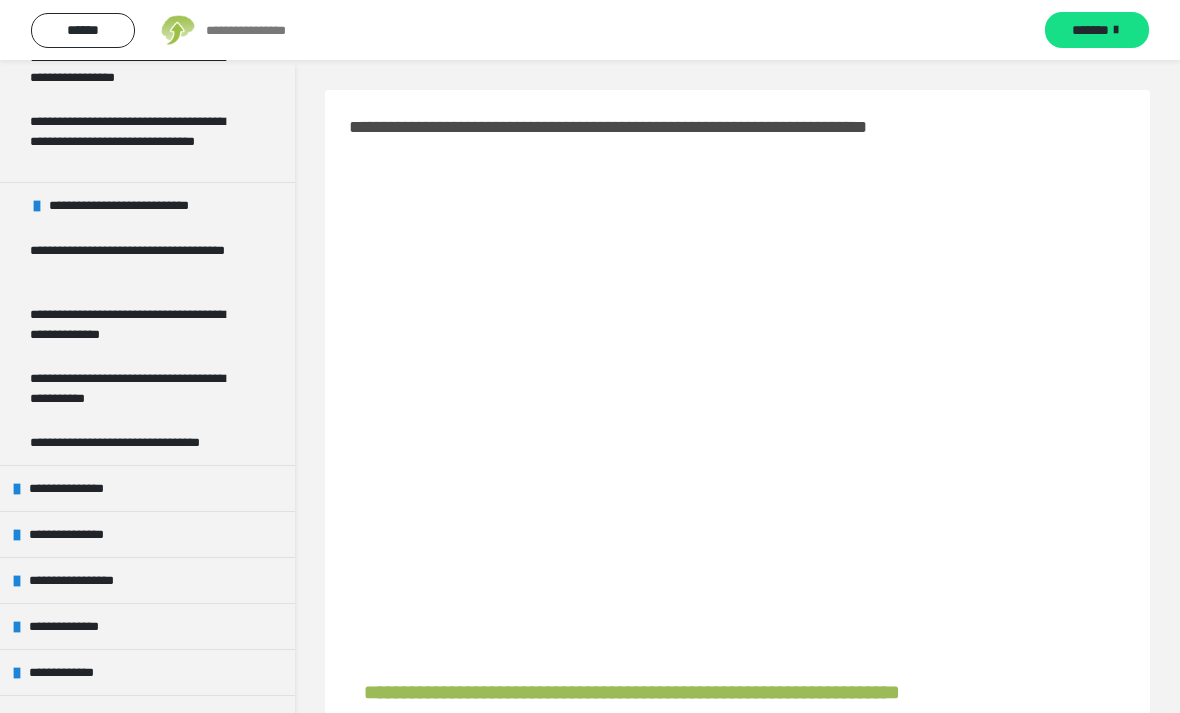click on "**********" at bounding box center (139, 324) 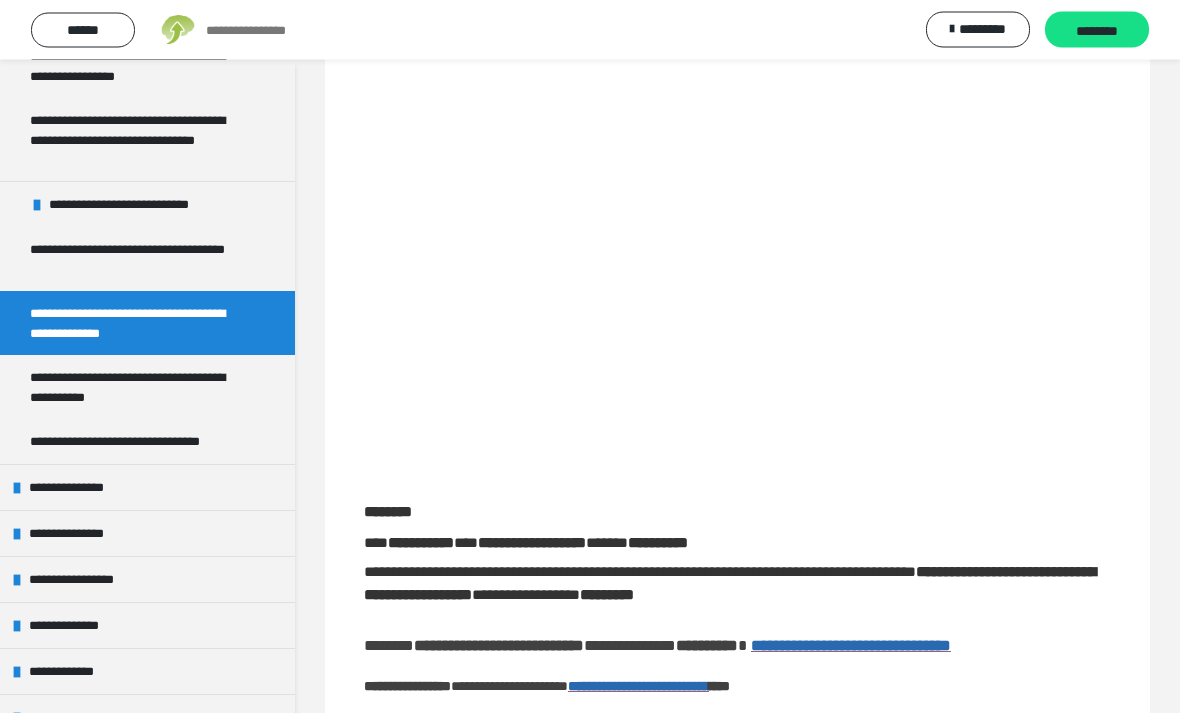 scroll, scrollTop: 159, scrollLeft: 0, axis: vertical 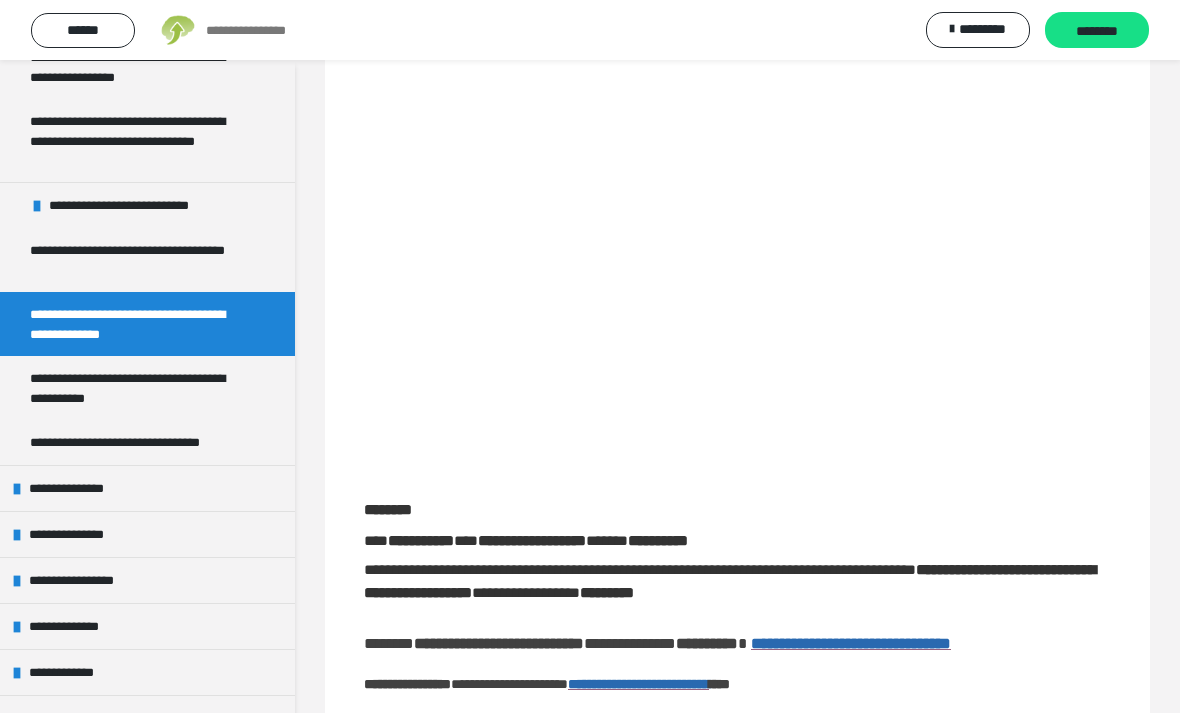 click on "**********" at bounding box center [137, 442] 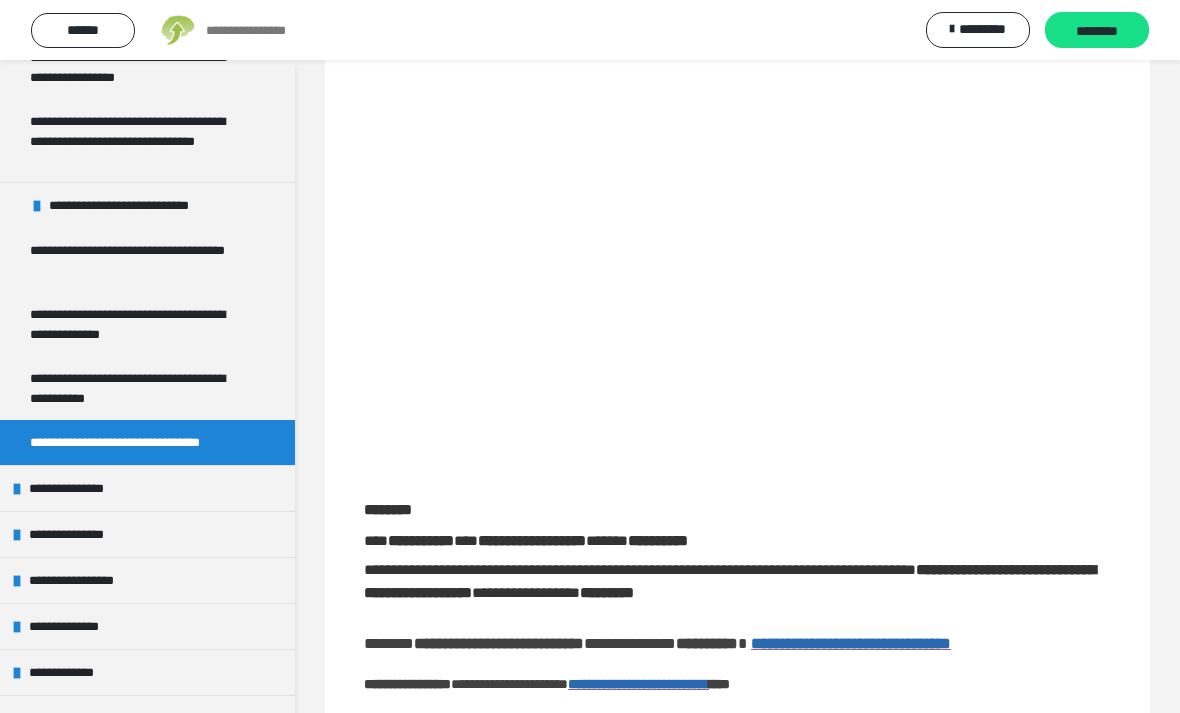 scroll, scrollTop: 146, scrollLeft: 0, axis: vertical 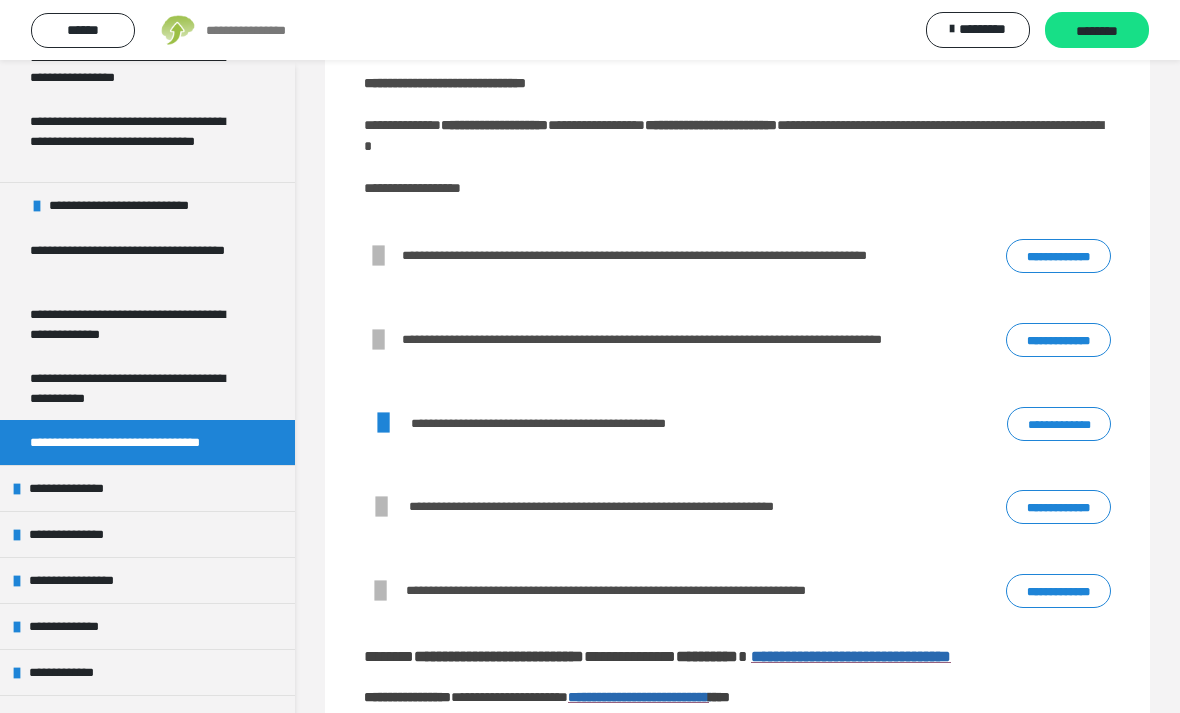 click on "**********" at bounding box center [137, 442] 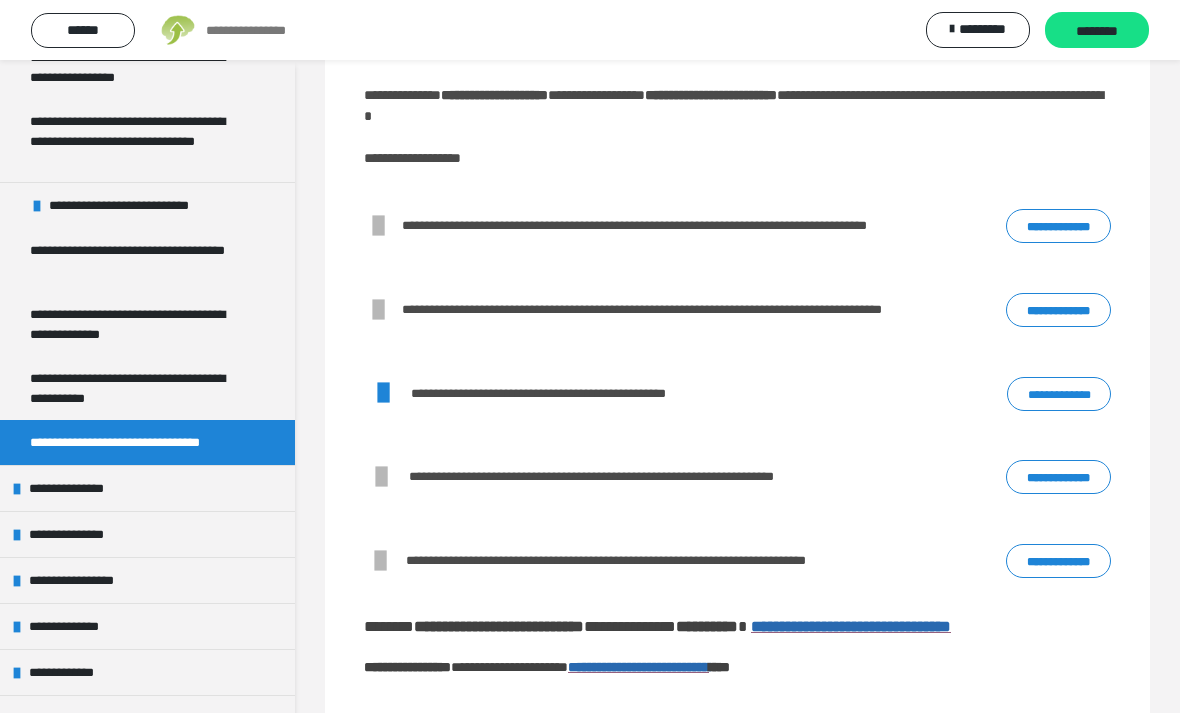 scroll, scrollTop: 185, scrollLeft: 0, axis: vertical 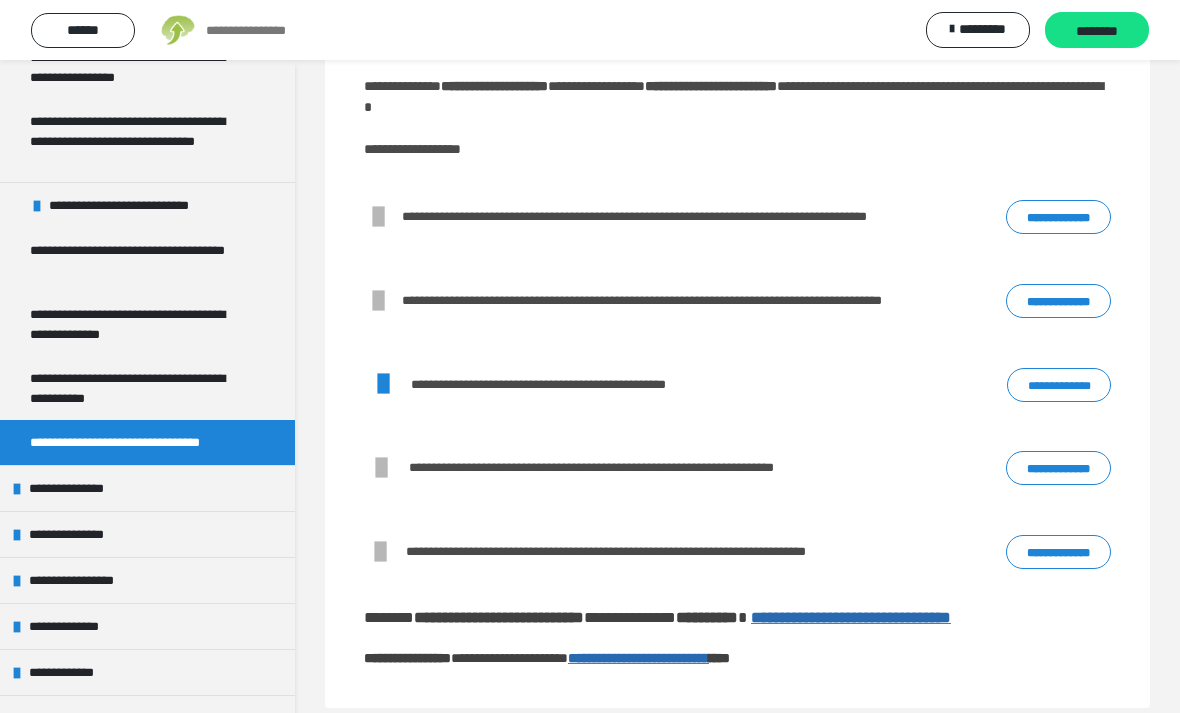 click on "**********" at bounding box center [600, 384] 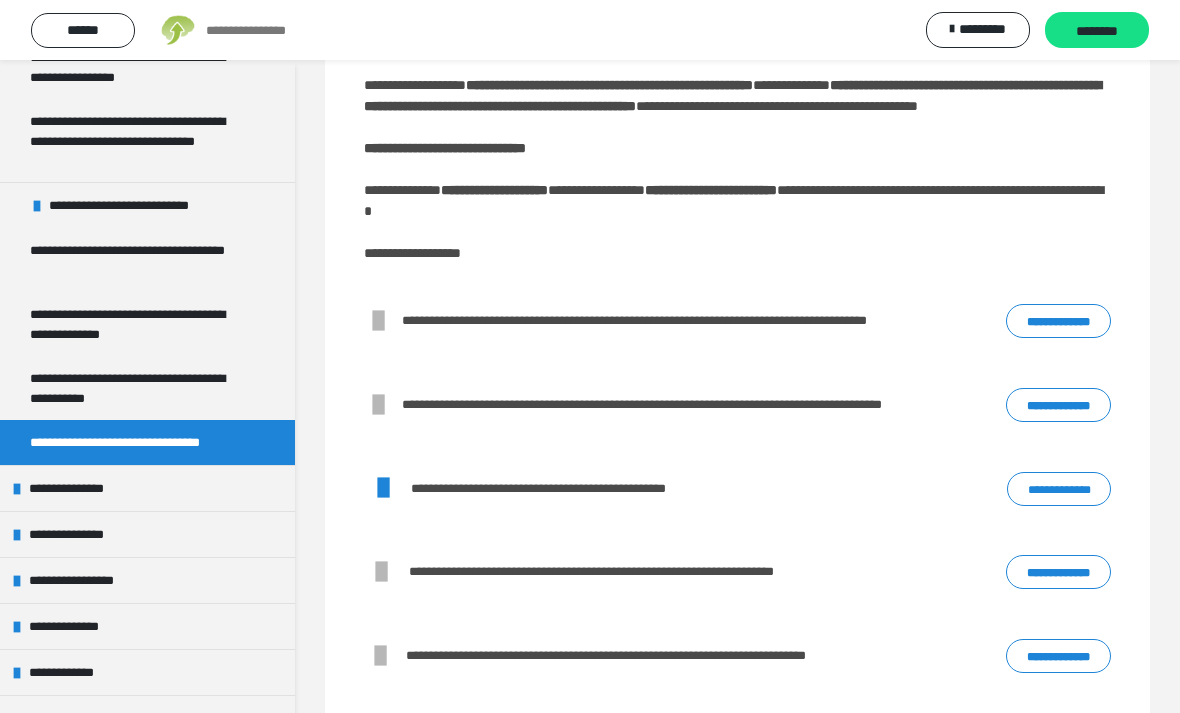 scroll, scrollTop: 0, scrollLeft: 0, axis: both 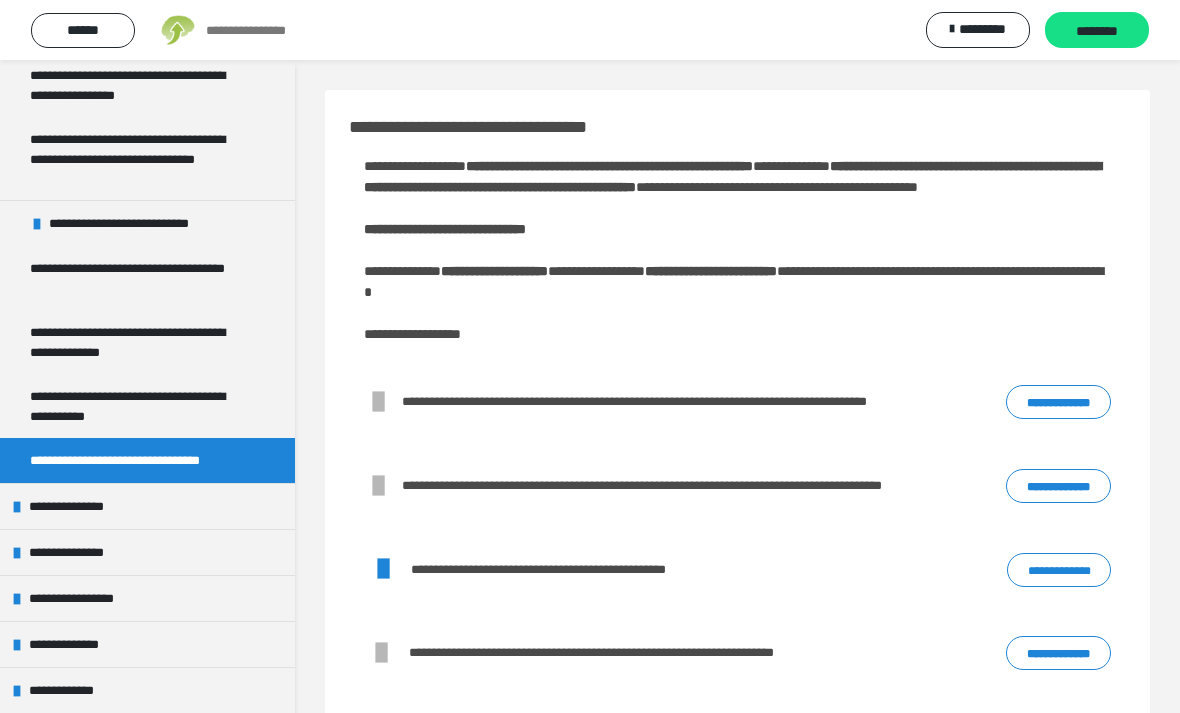 click on "**********" at bounding box center [139, 342] 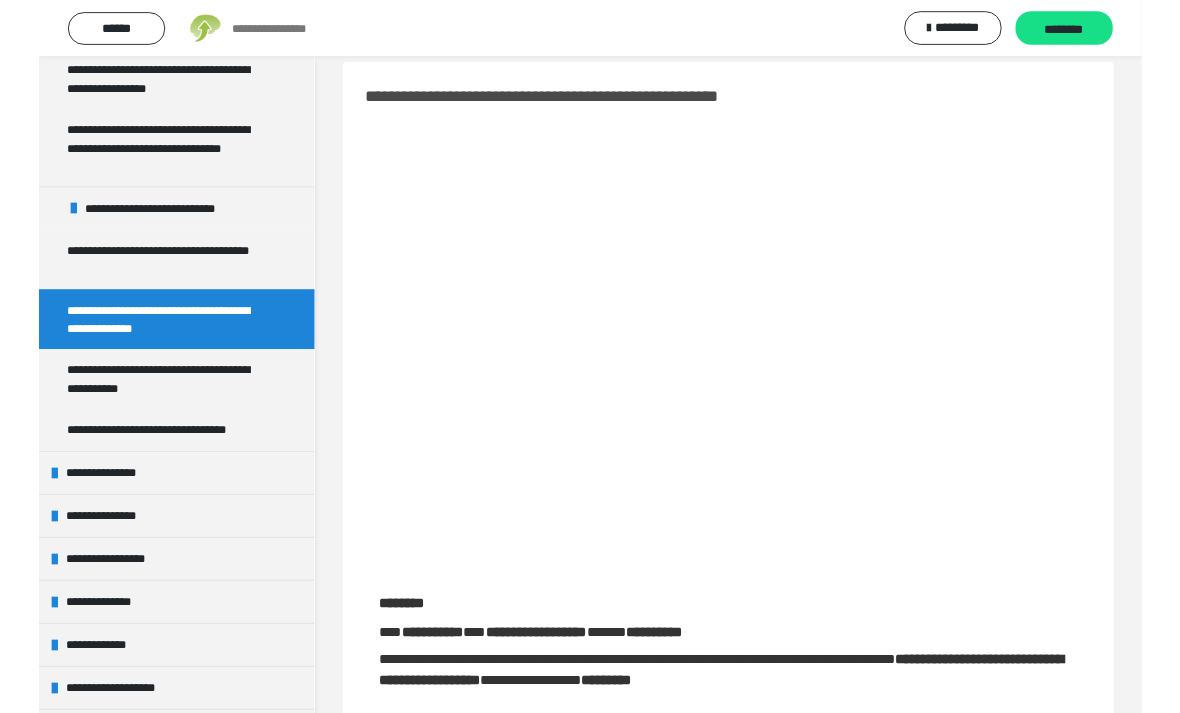 scroll, scrollTop: 49, scrollLeft: 0, axis: vertical 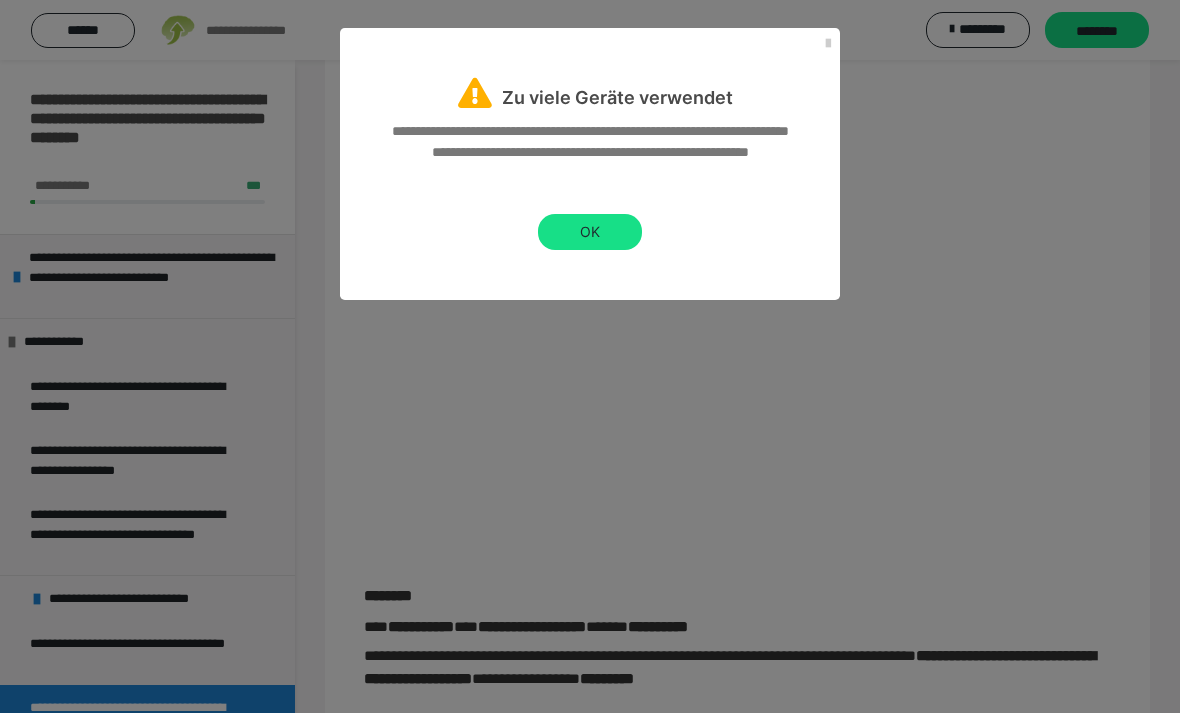 click on "OK" at bounding box center (590, 232) 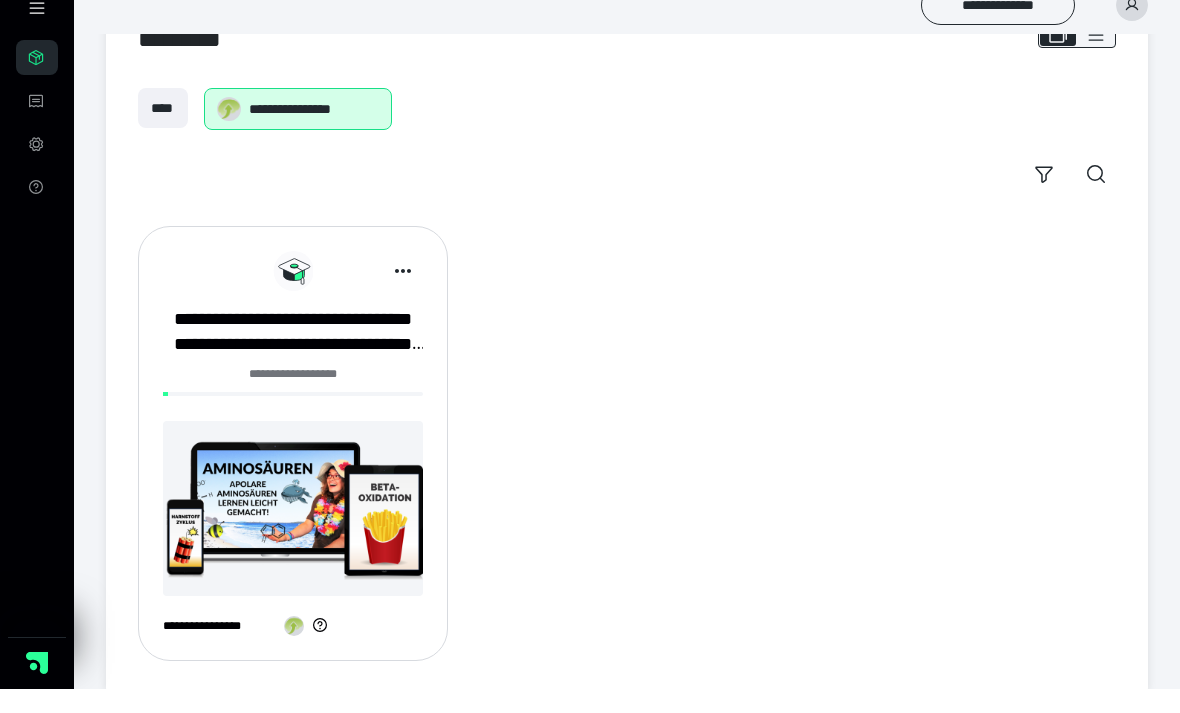 scroll, scrollTop: 55, scrollLeft: 0, axis: vertical 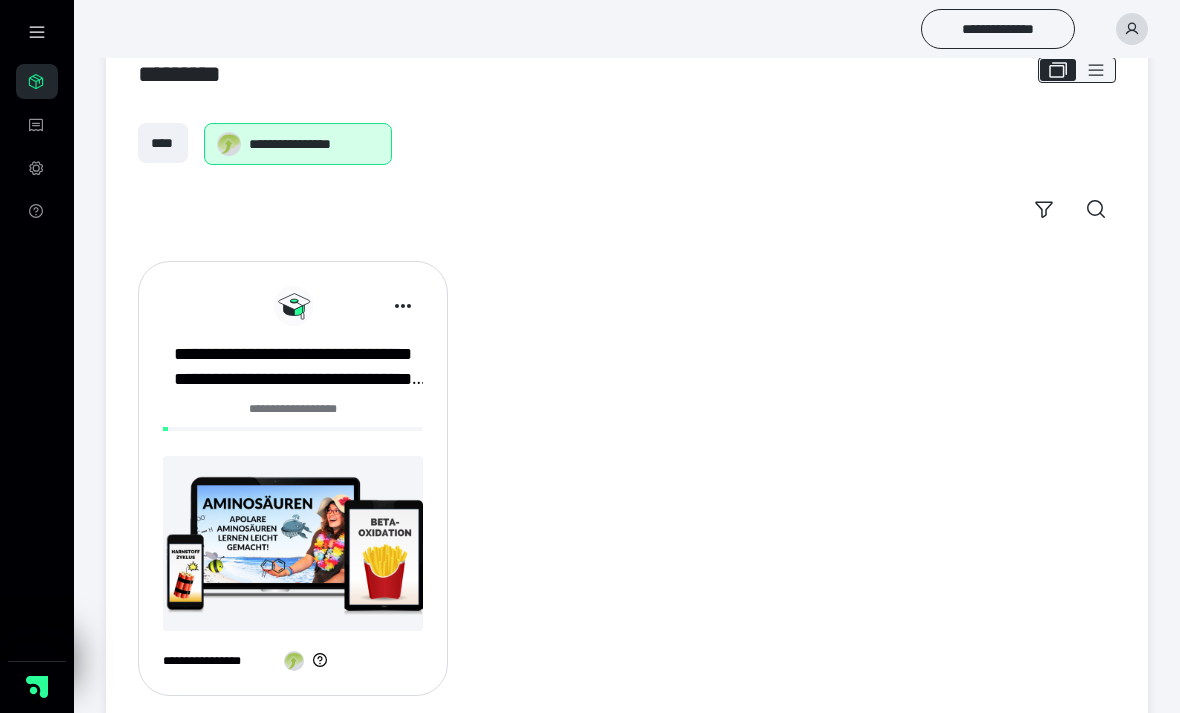 click at bounding box center [293, 543] 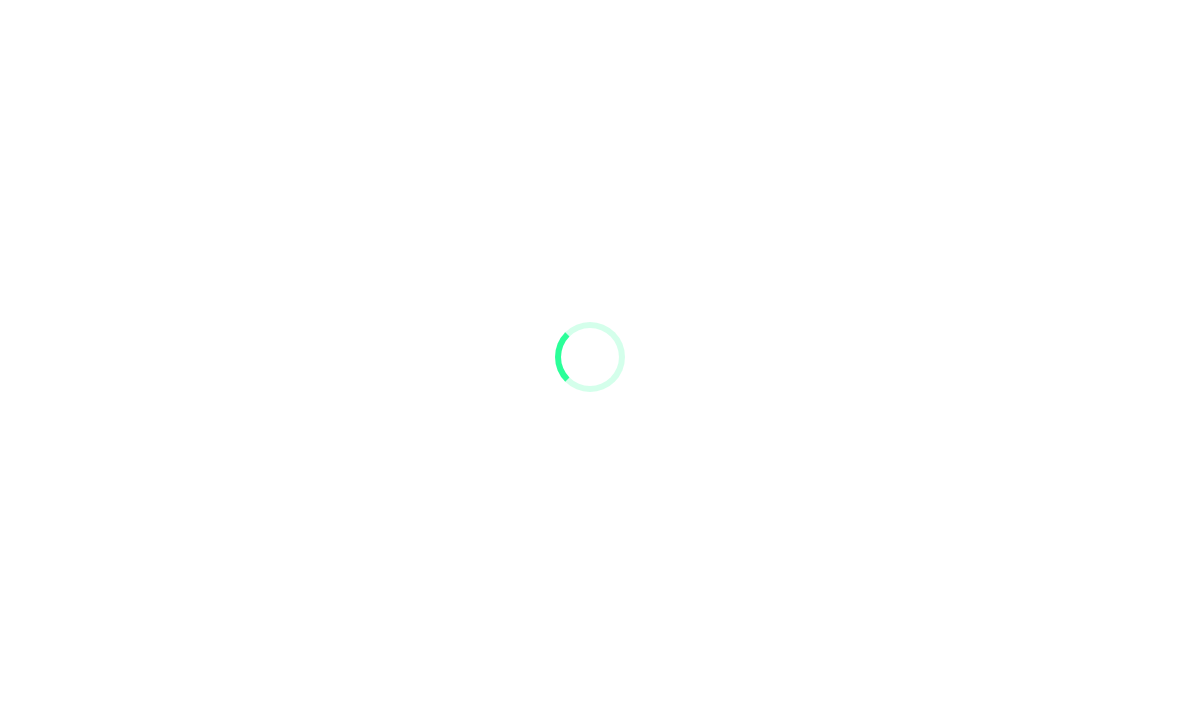 scroll, scrollTop: 0, scrollLeft: 0, axis: both 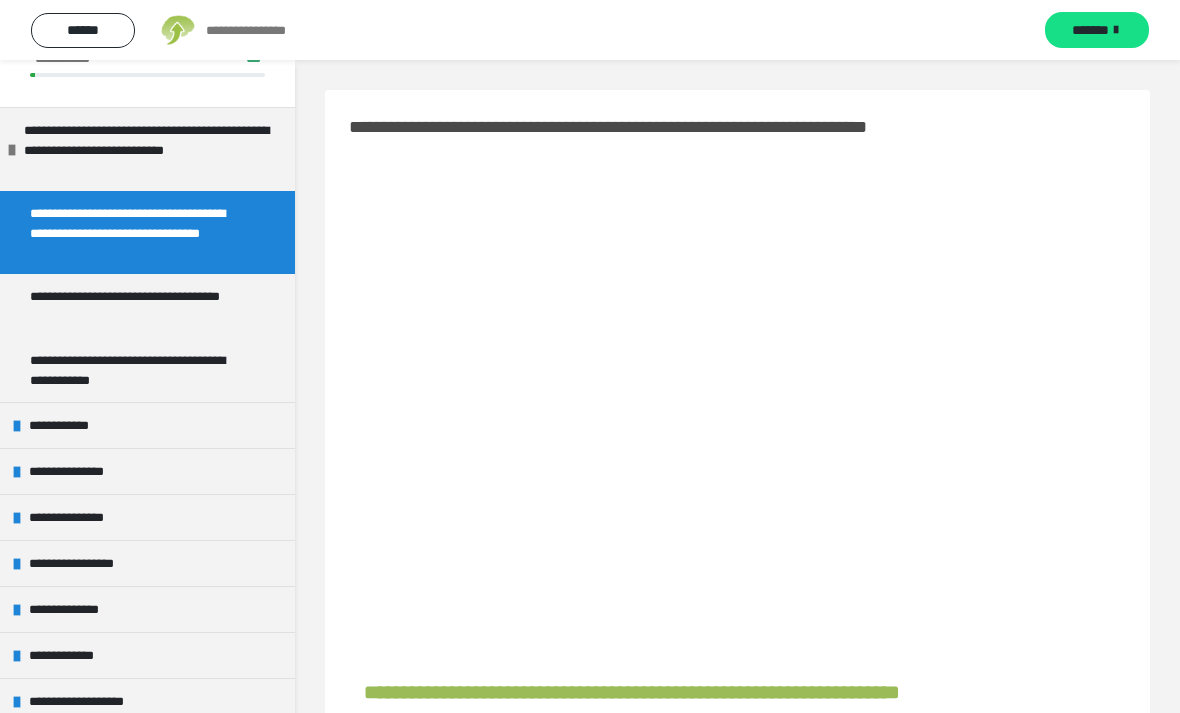 click on "**********" at bounding box center (65, 425) 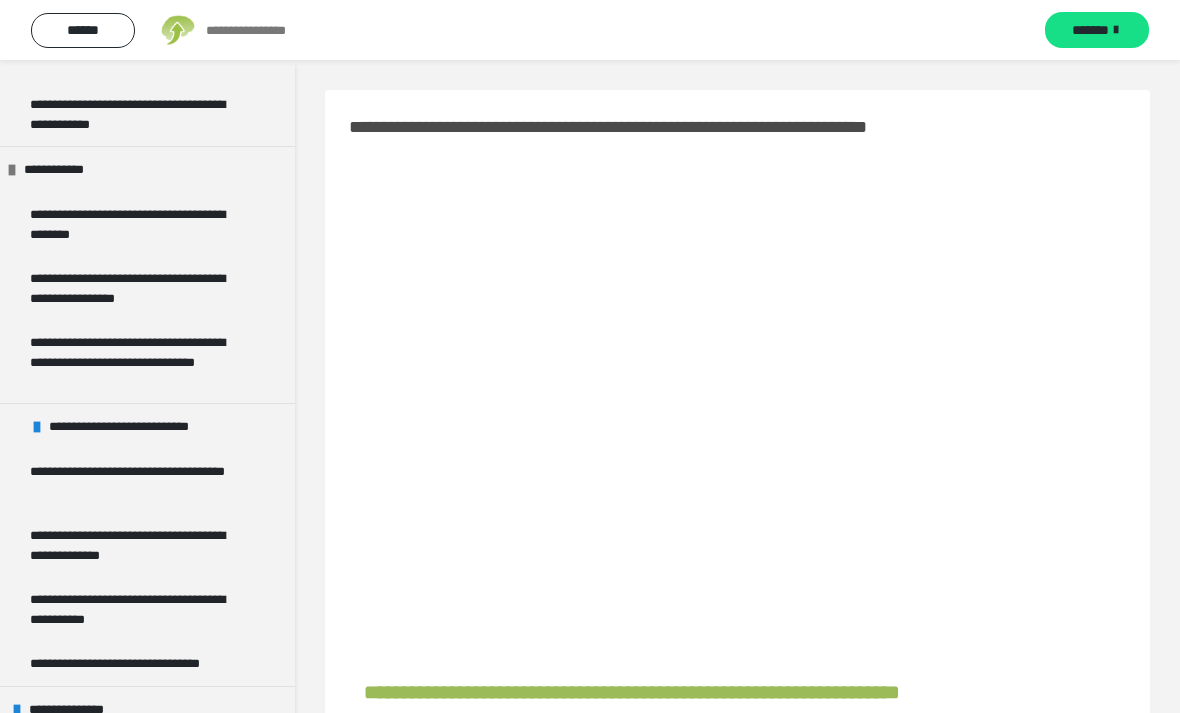 scroll, scrollTop: 382, scrollLeft: 0, axis: vertical 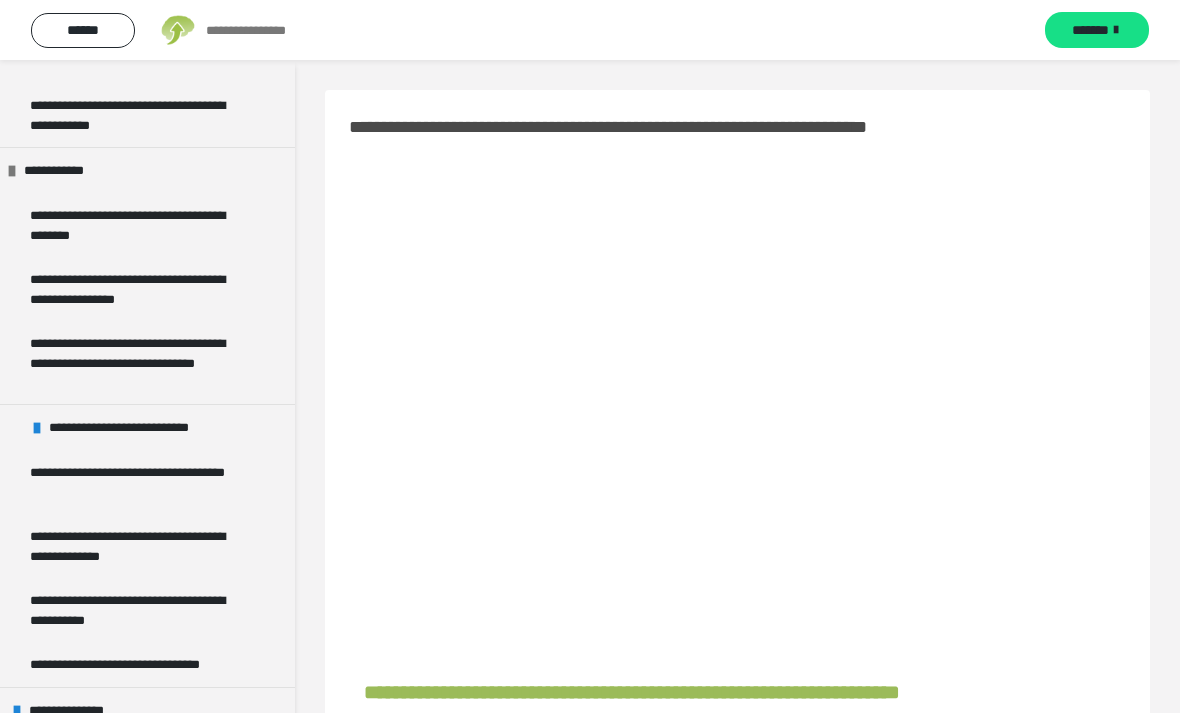 click on "**********" at bounding box center [139, 546] 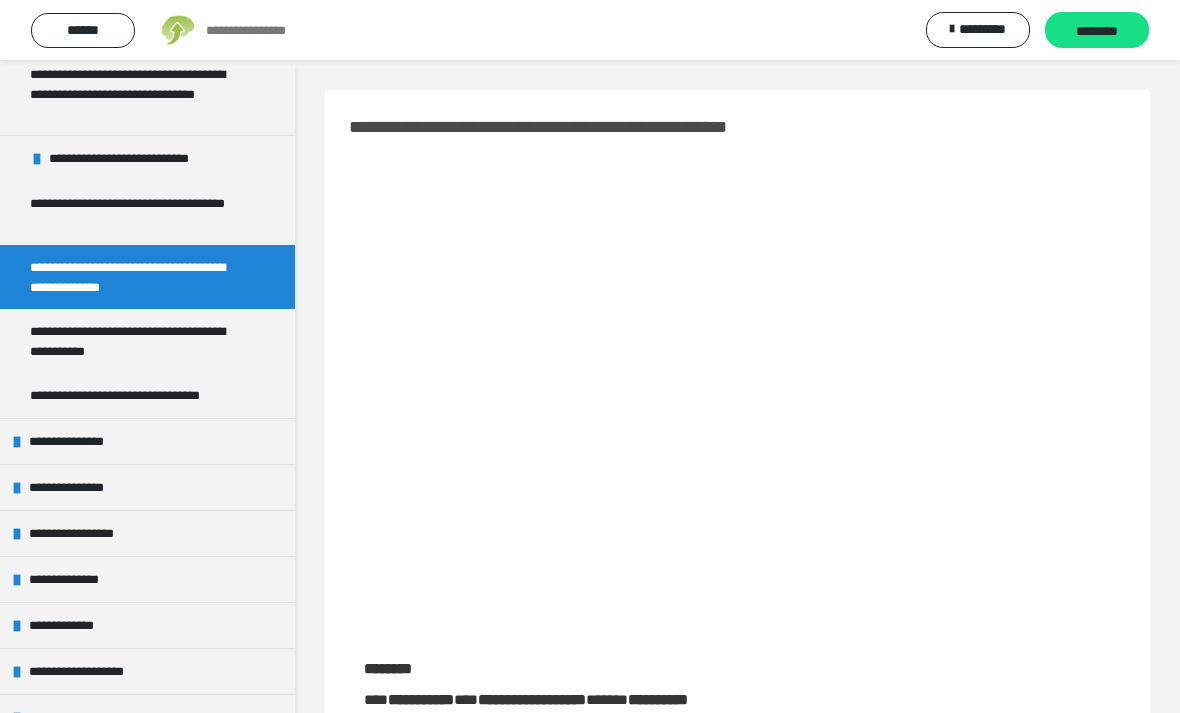 scroll, scrollTop: 663, scrollLeft: 0, axis: vertical 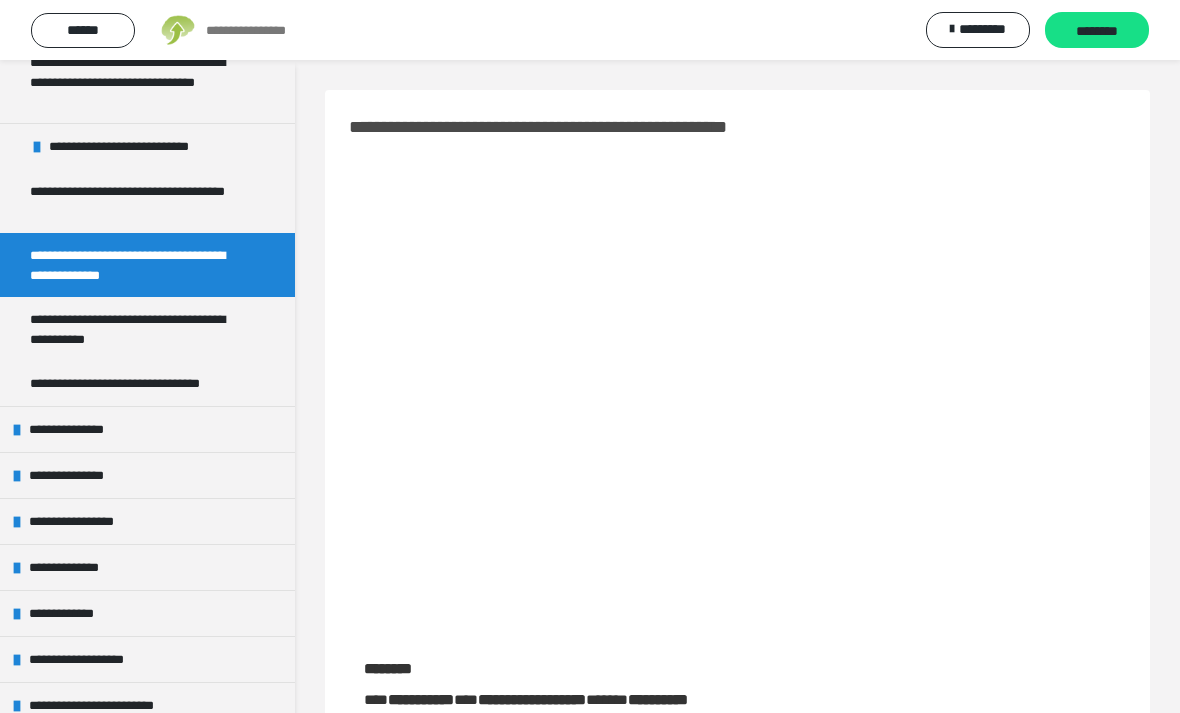 click on "**********" at bounding box center [73, 429] 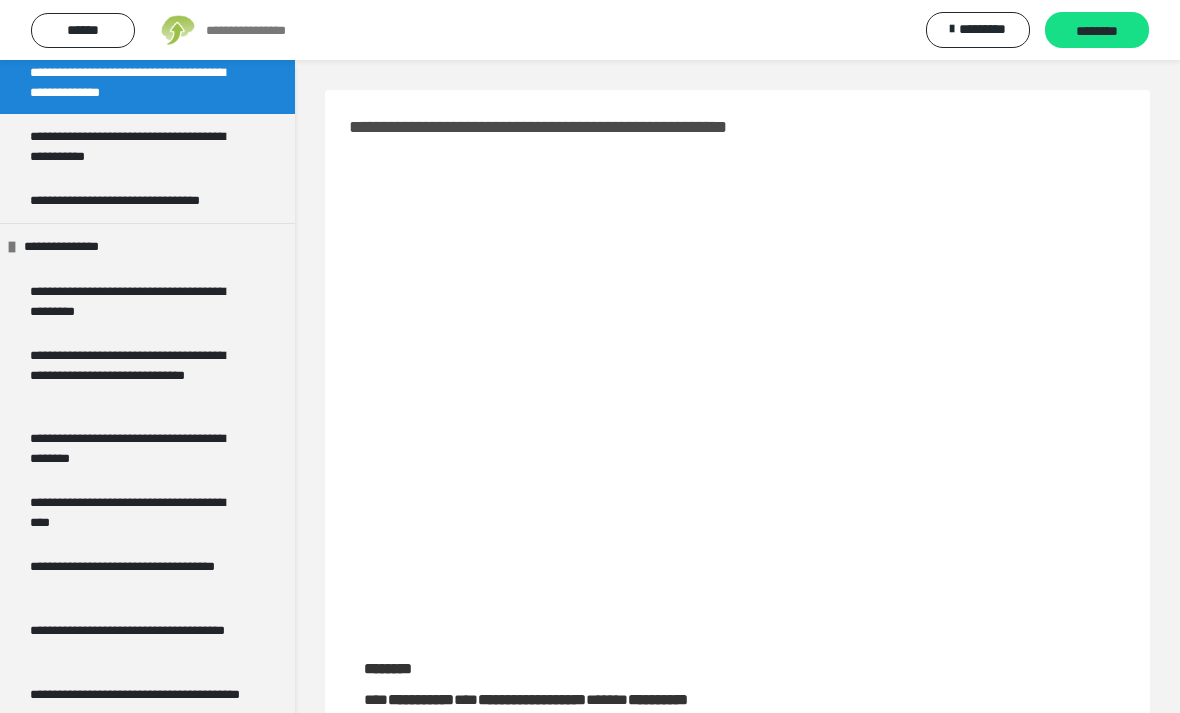 scroll, scrollTop: 882, scrollLeft: 0, axis: vertical 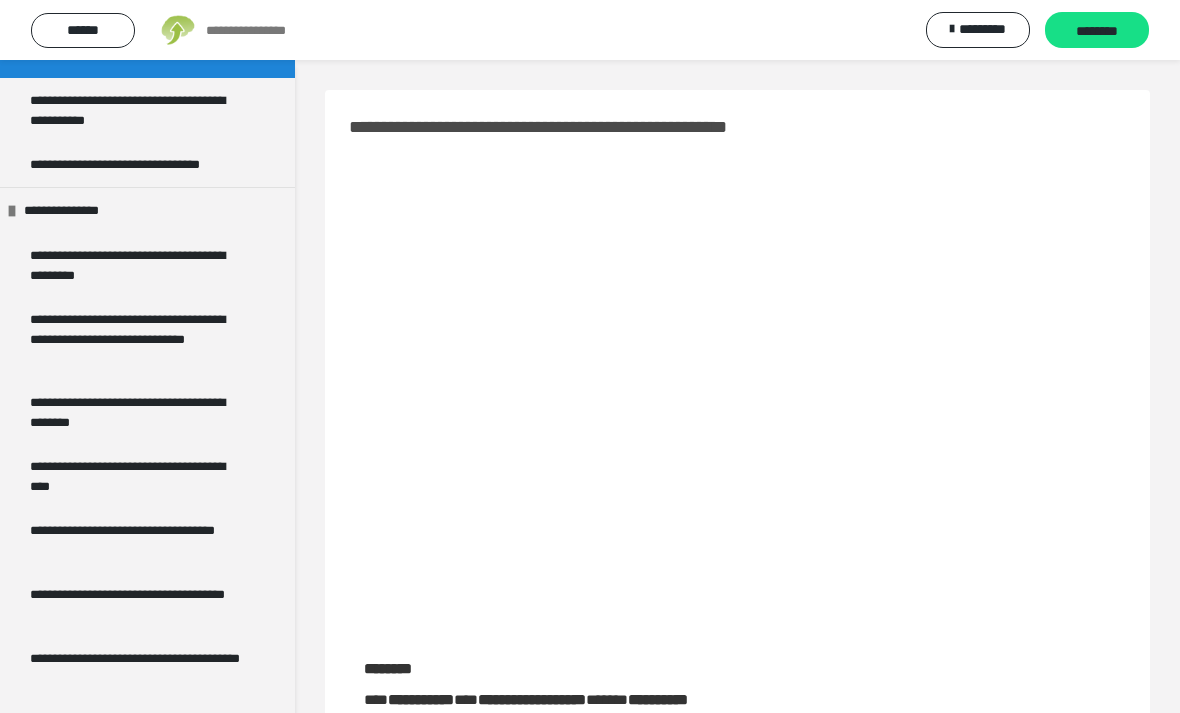 click on "**********" at bounding box center [139, 265] 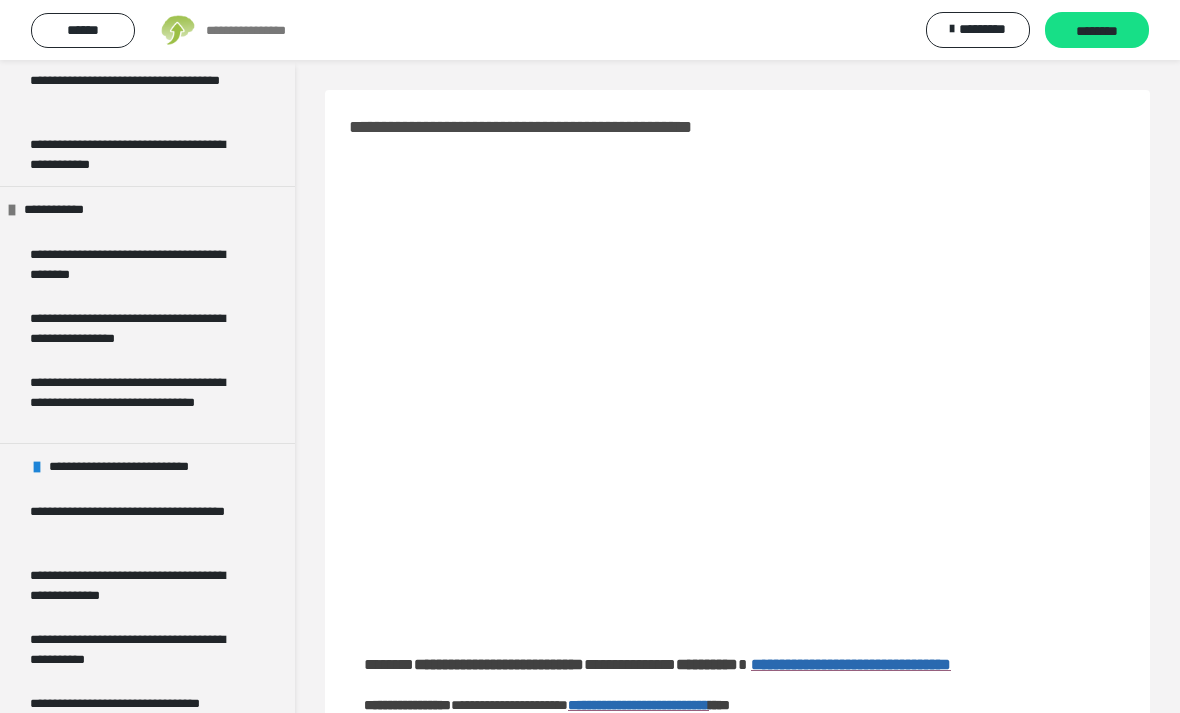 scroll, scrollTop: 342, scrollLeft: 0, axis: vertical 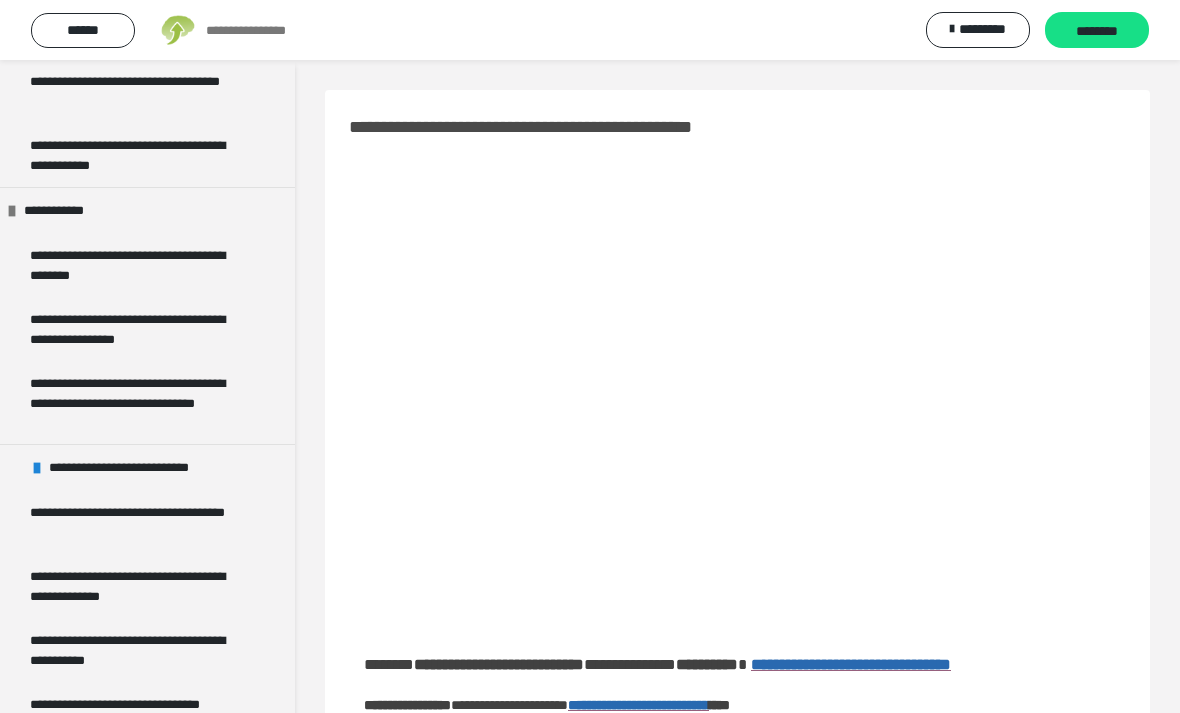click at bounding box center [12, 211] 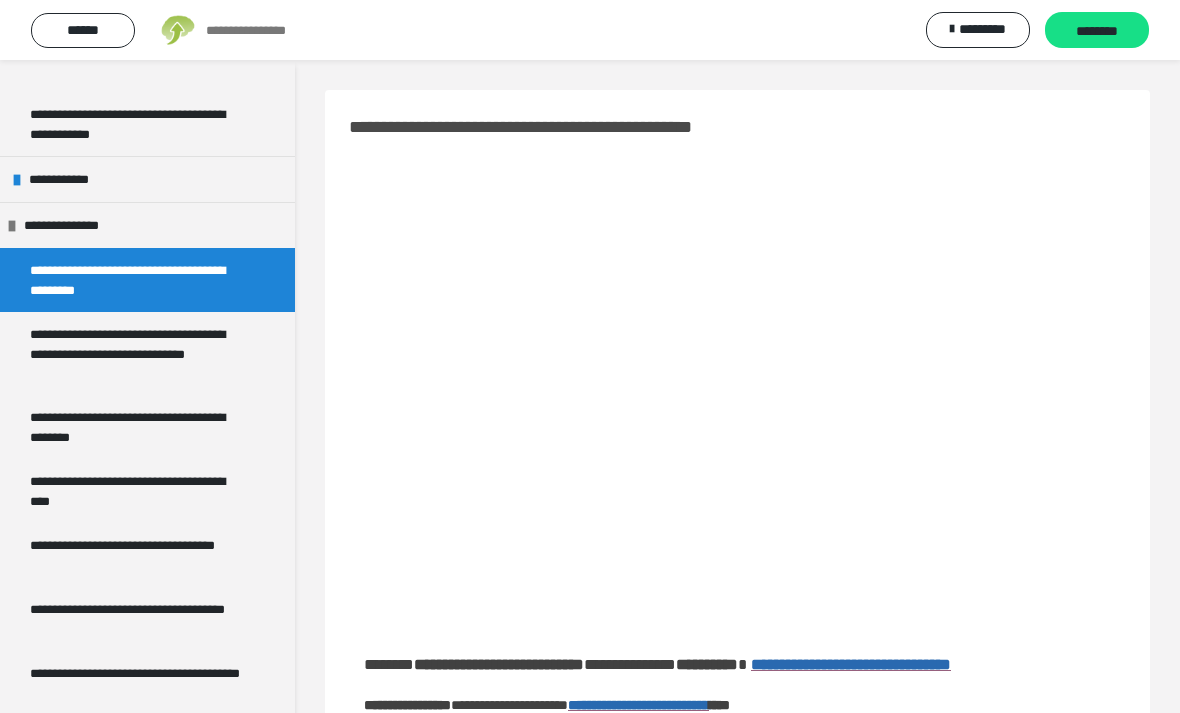 scroll, scrollTop: 376, scrollLeft: 0, axis: vertical 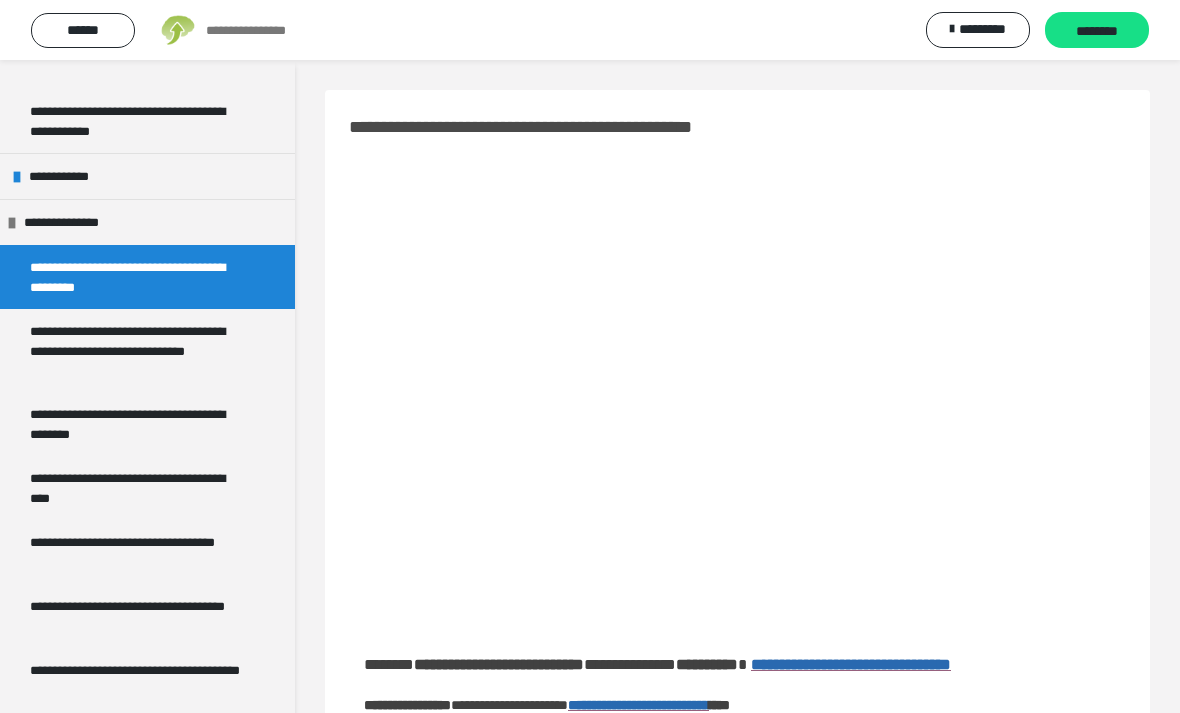 click on "**********" at bounding box center (139, 350) 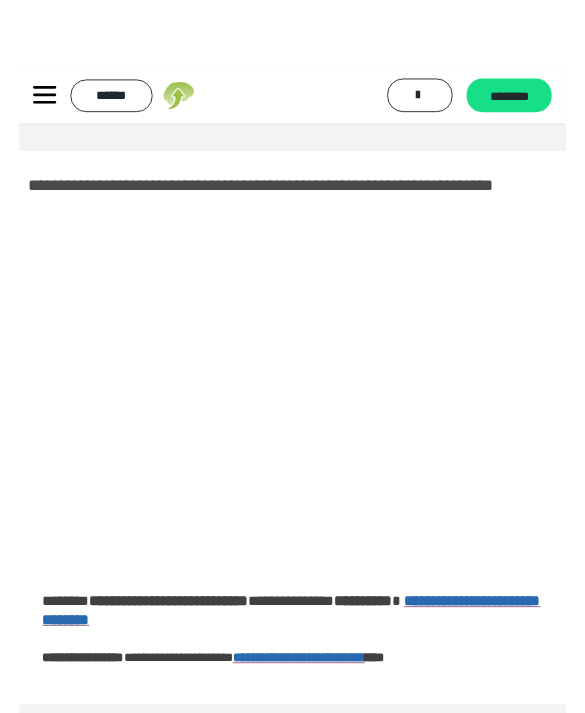 scroll, scrollTop: 2, scrollLeft: 0, axis: vertical 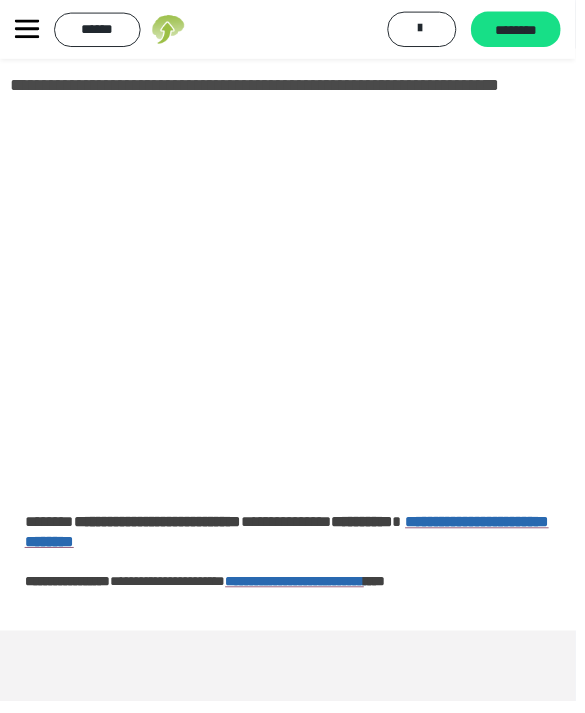 click at bounding box center [292, 318] 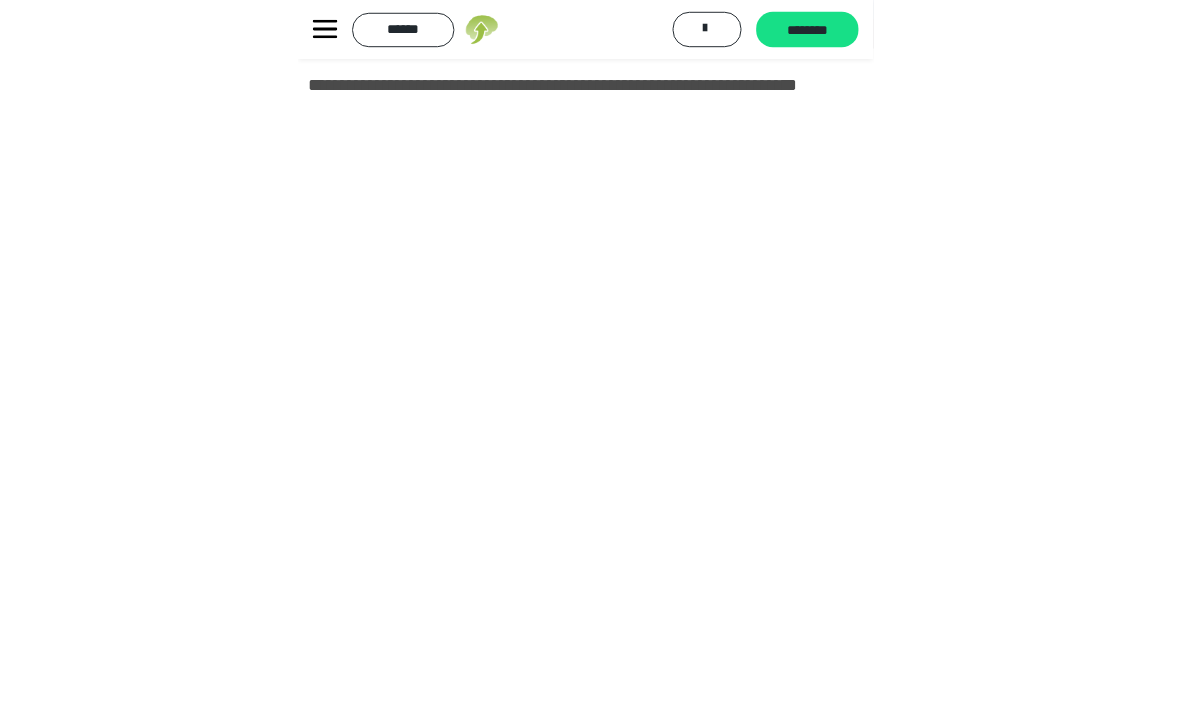 scroll, scrollTop: 124, scrollLeft: 0, axis: vertical 